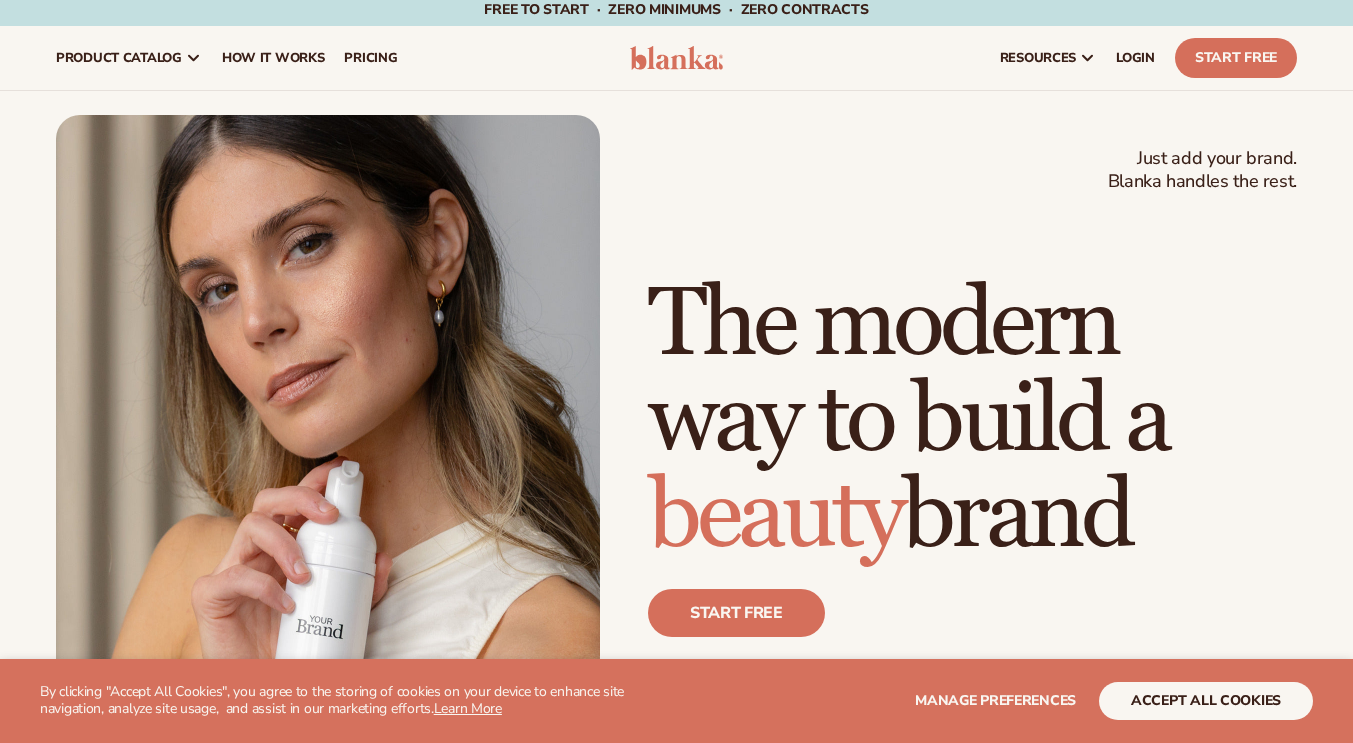 scroll, scrollTop: 0, scrollLeft: 0, axis: both 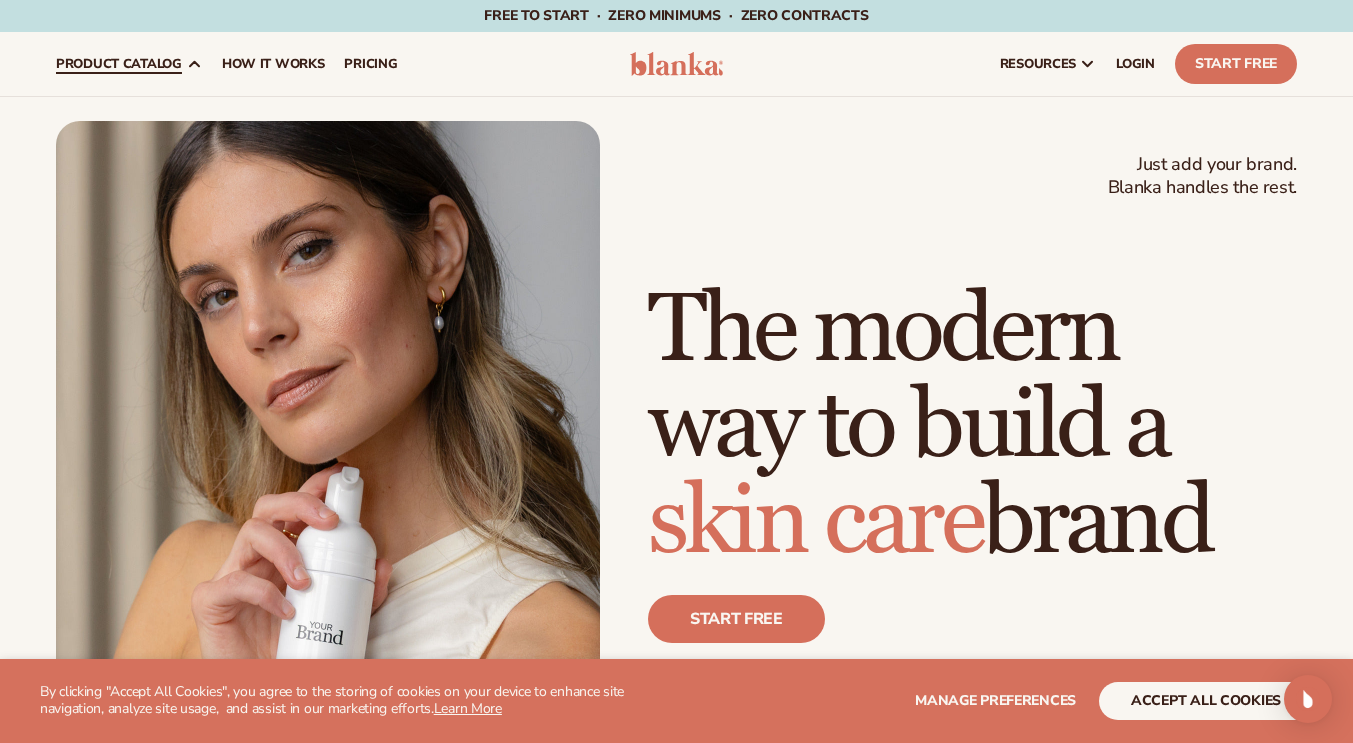 click on "product catalog" at bounding box center [119, 64] 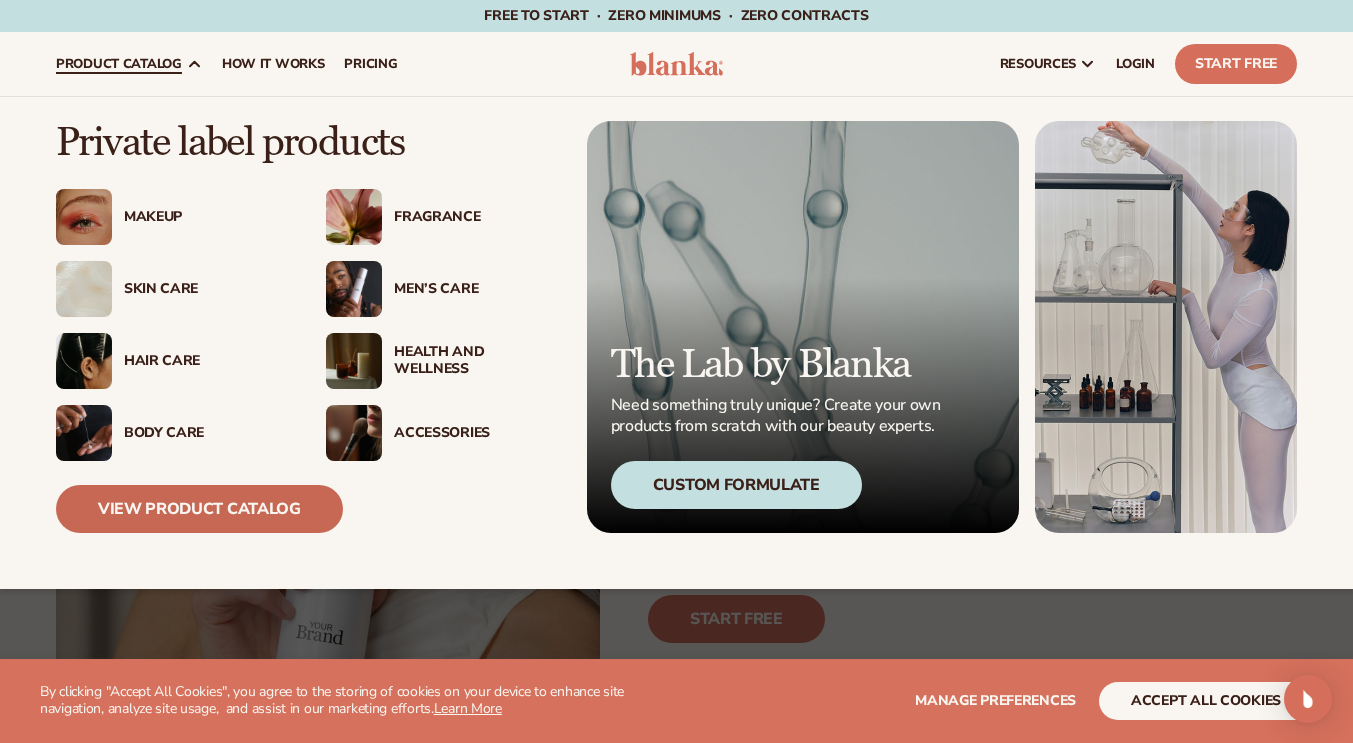click on "View Product Catalog" at bounding box center [199, 509] 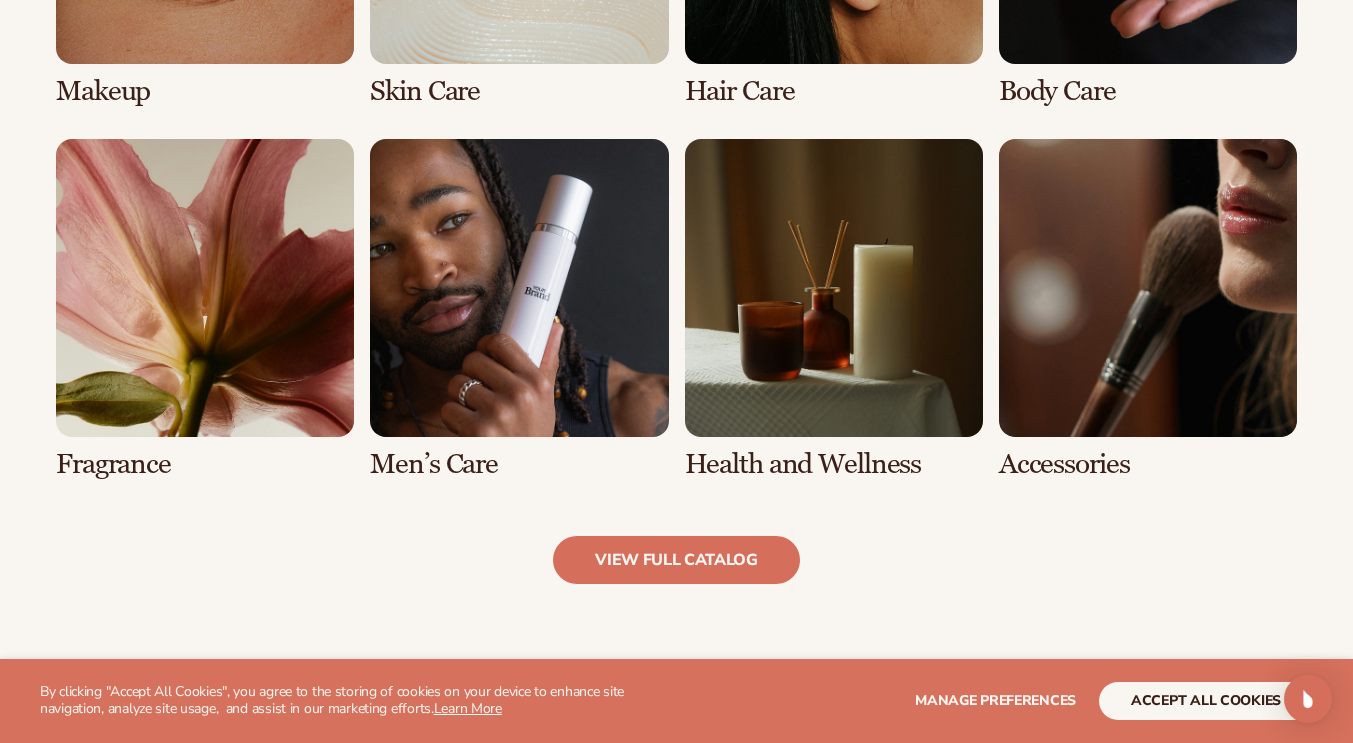 scroll, scrollTop: 1729, scrollLeft: 0, axis: vertical 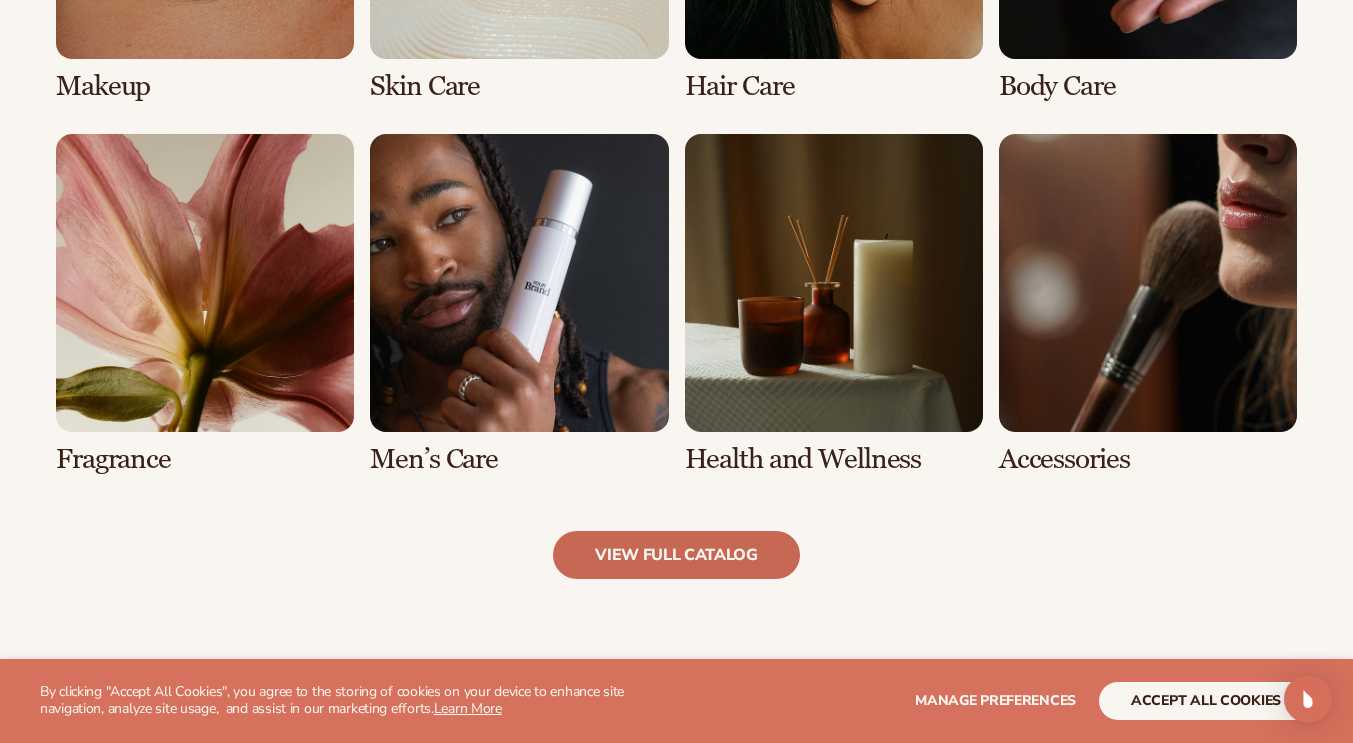 click on "view full catalog" at bounding box center [676, 555] 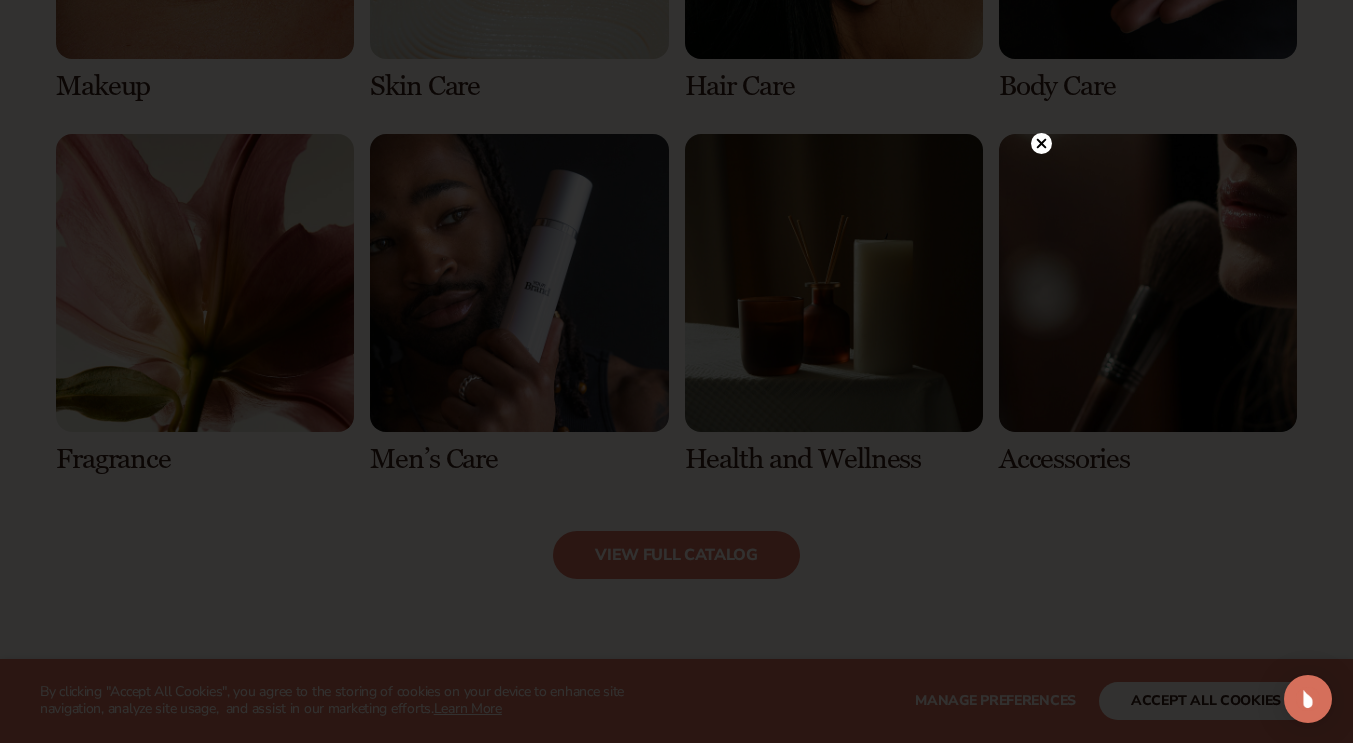 click 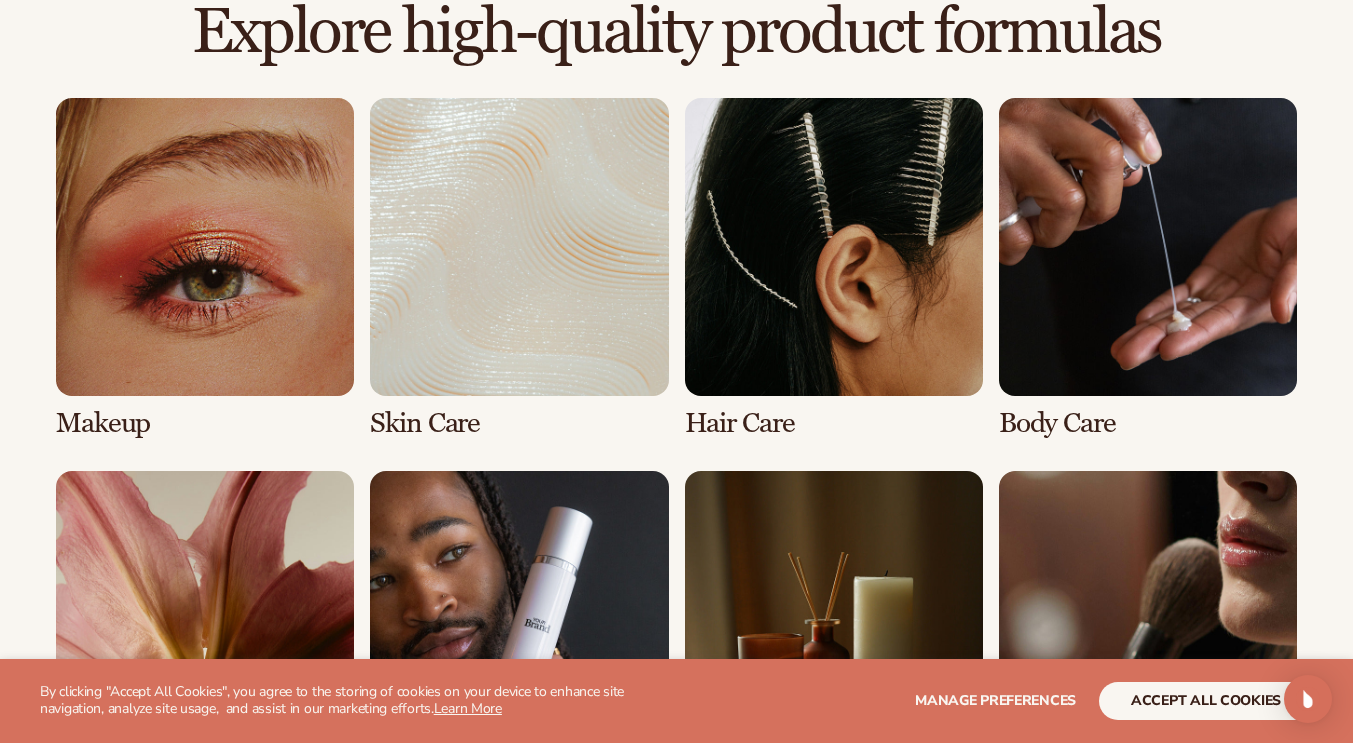 scroll, scrollTop: 1398, scrollLeft: 0, axis: vertical 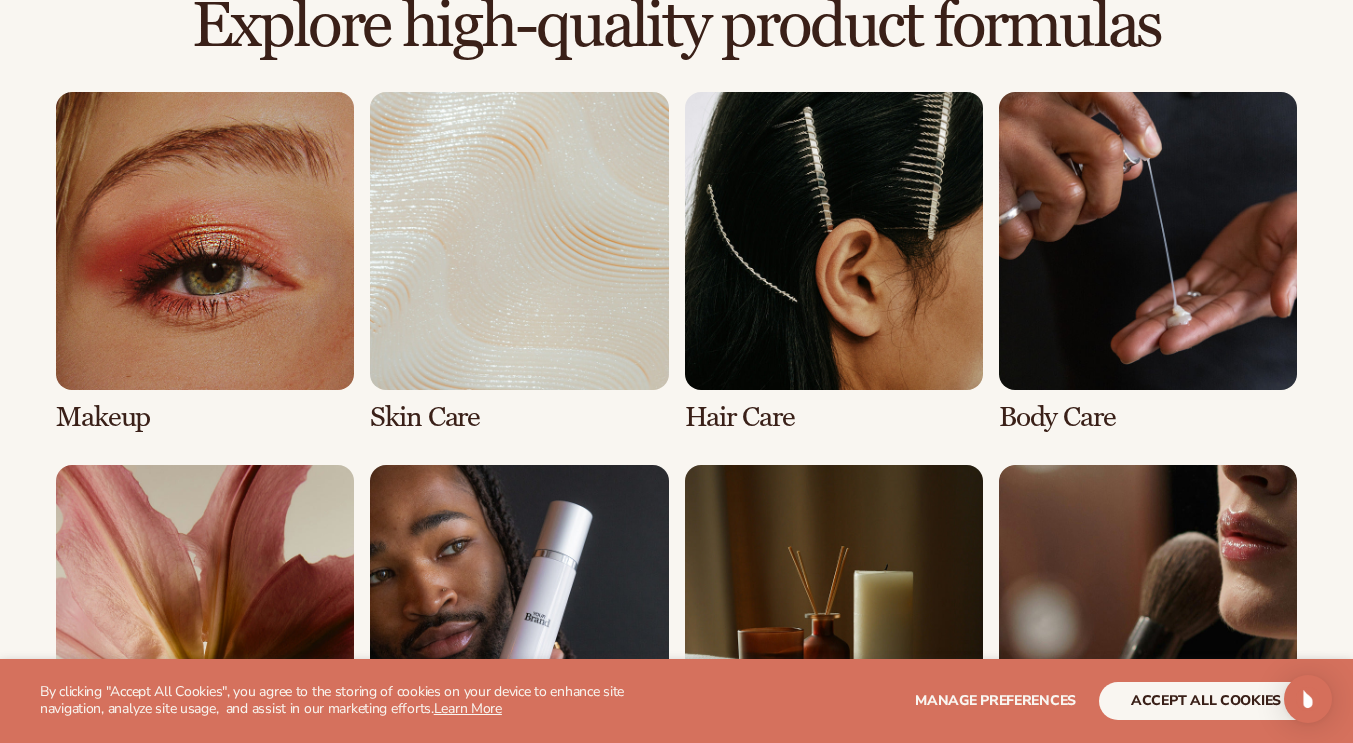 click at bounding box center [205, 262] 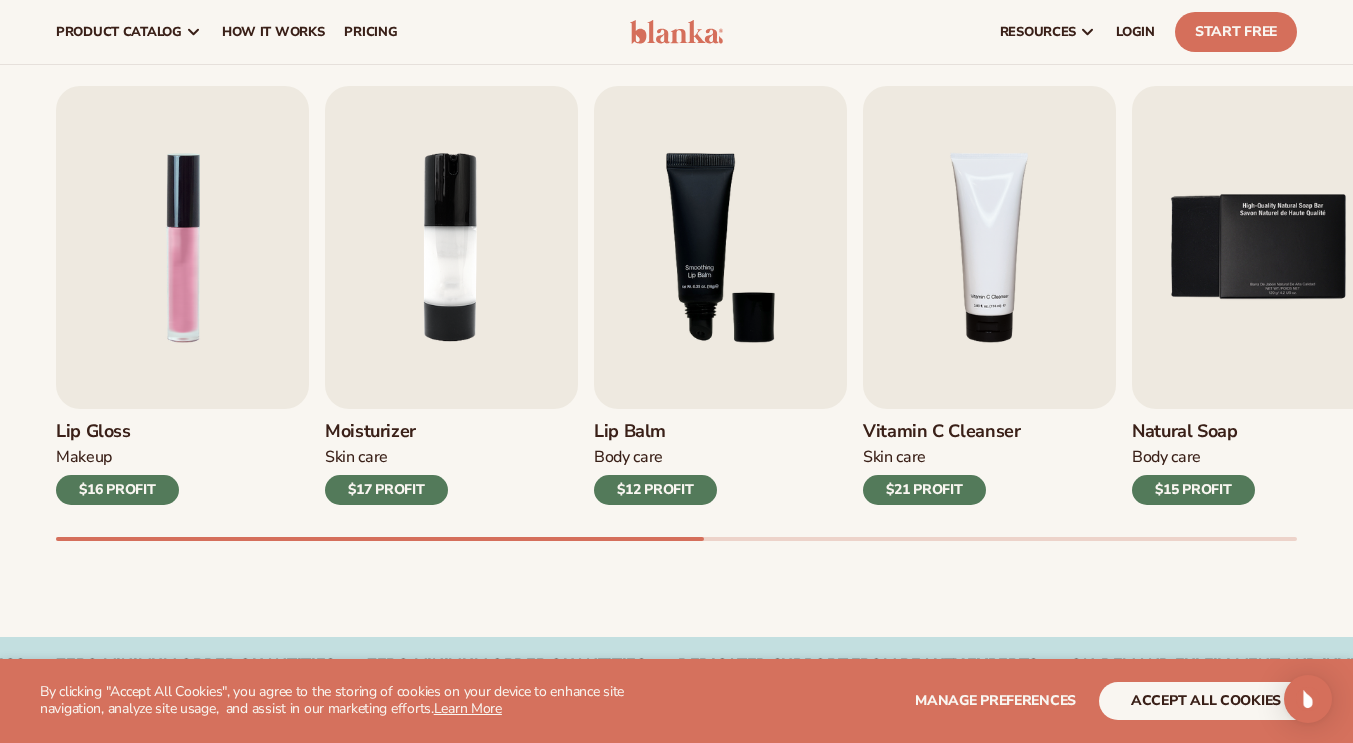 scroll, scrollTop: 613, scrollLeft: 0, axis: vertical 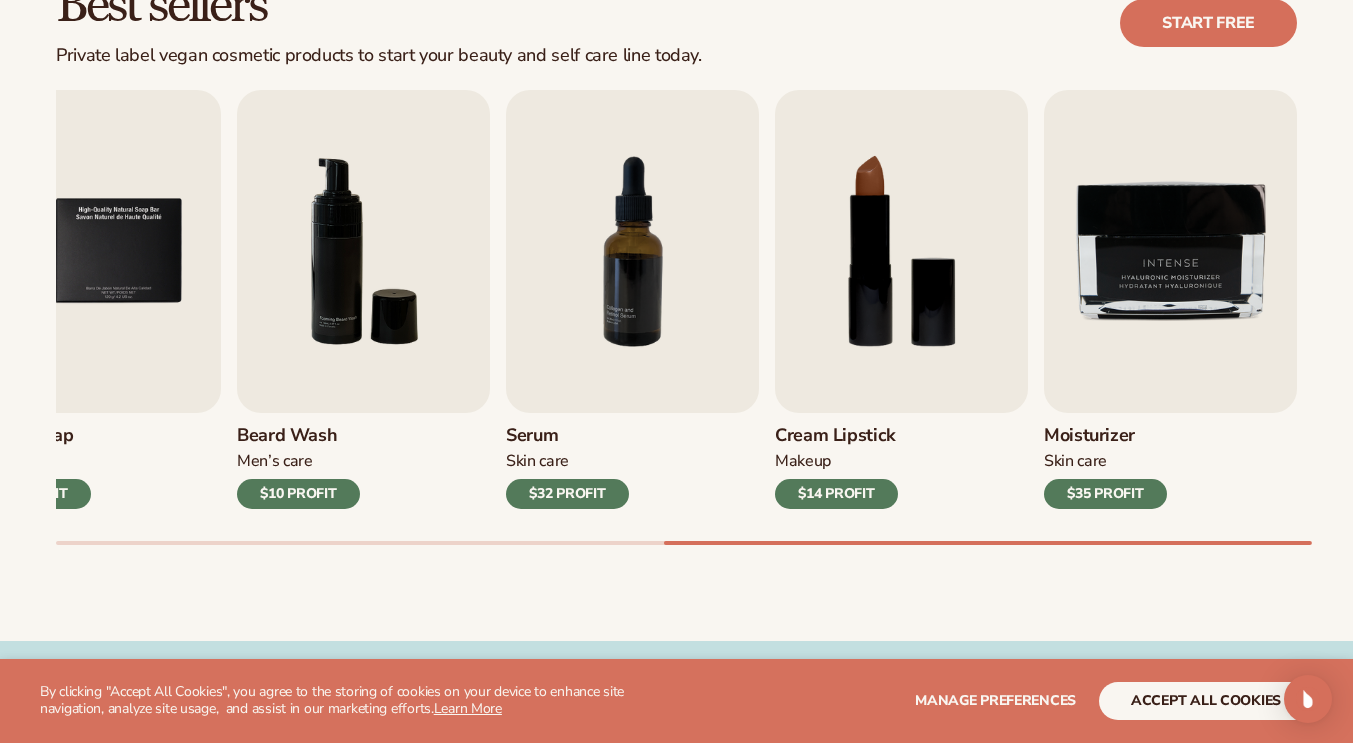 click at bounding box center (1170, 251) 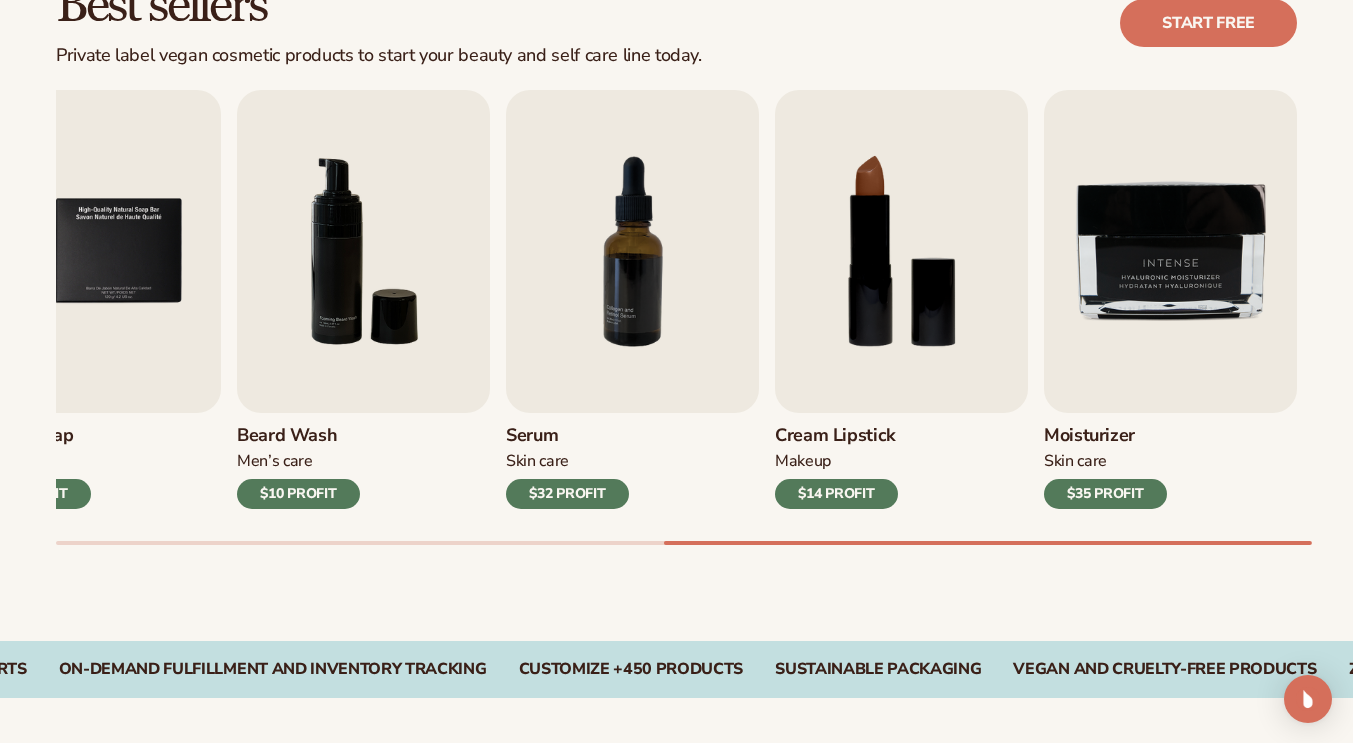 click at bounding box center (1170, 251) 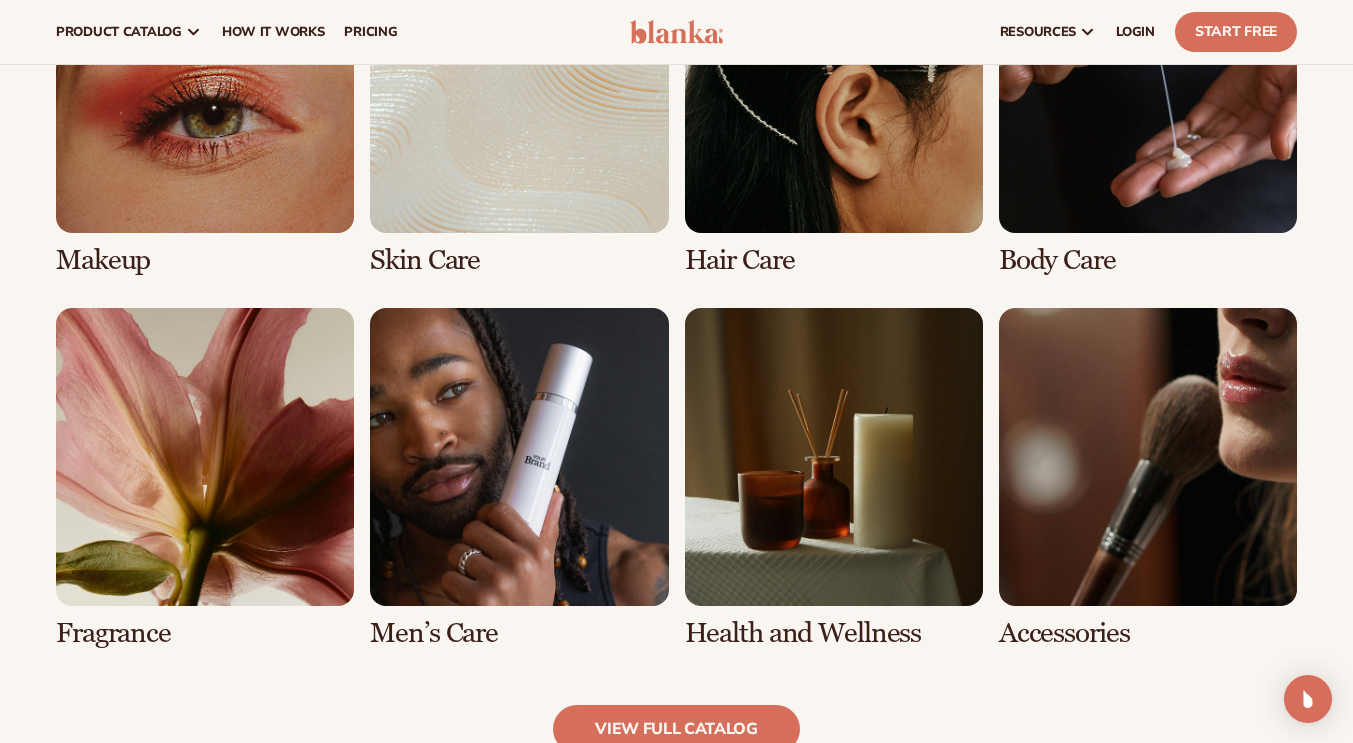 scroll, scrollTop: 1583, scrollLeft: 0, axis: vertical 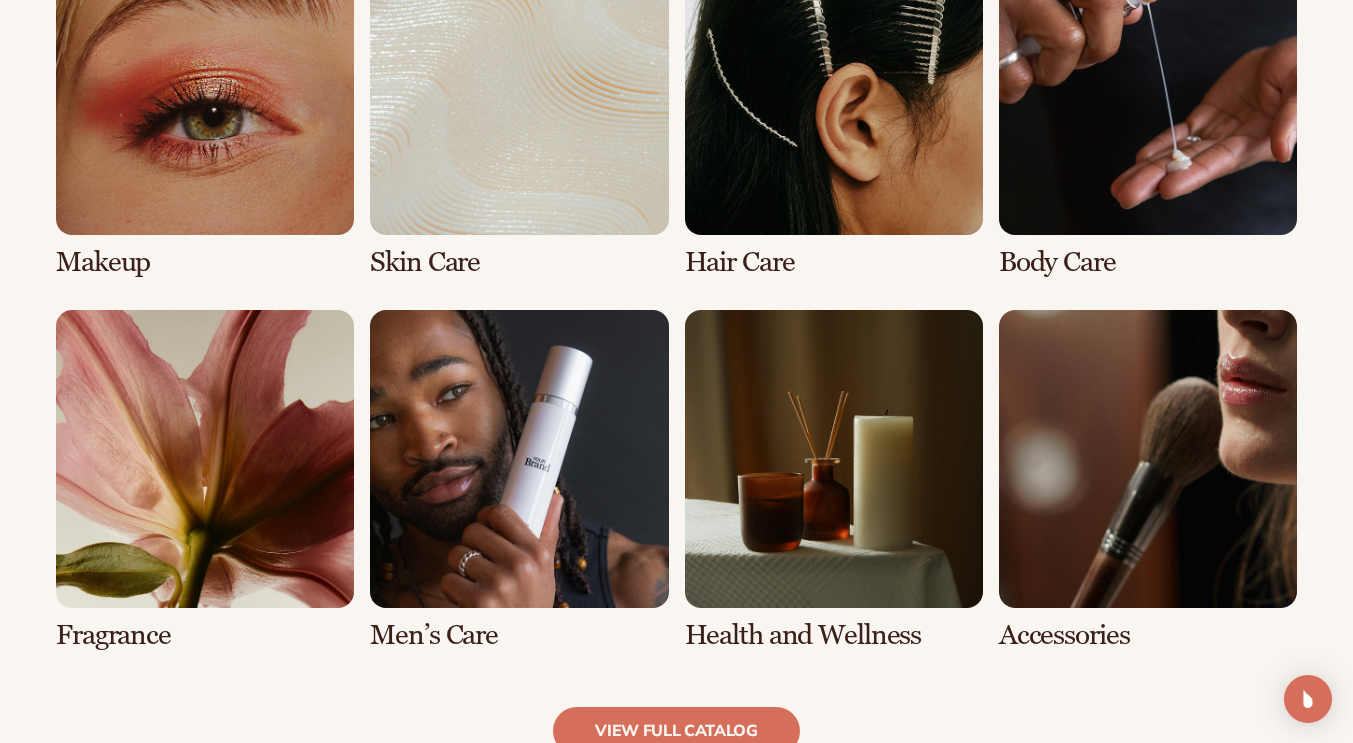 click at bounding box center (519, 106) 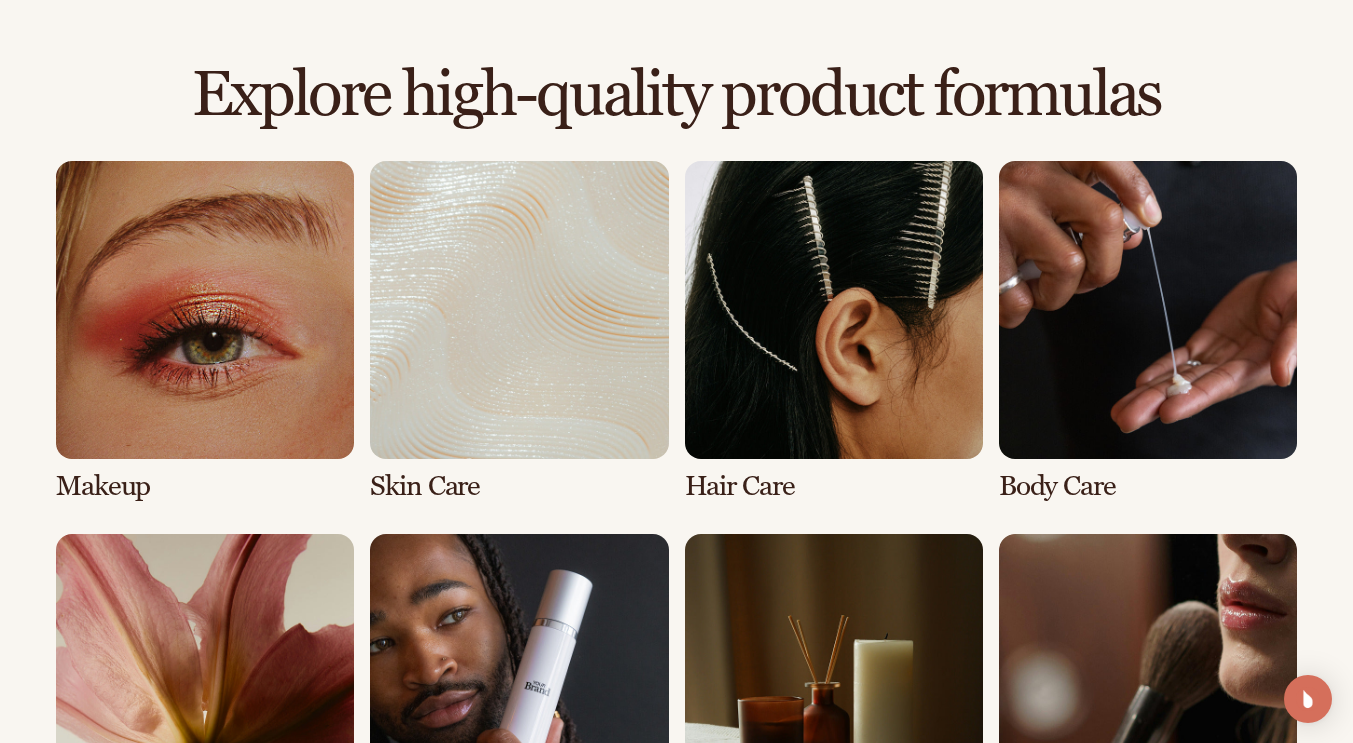 scroll, scrollTop: 1330, scrollLeft: 0, axis: vertical 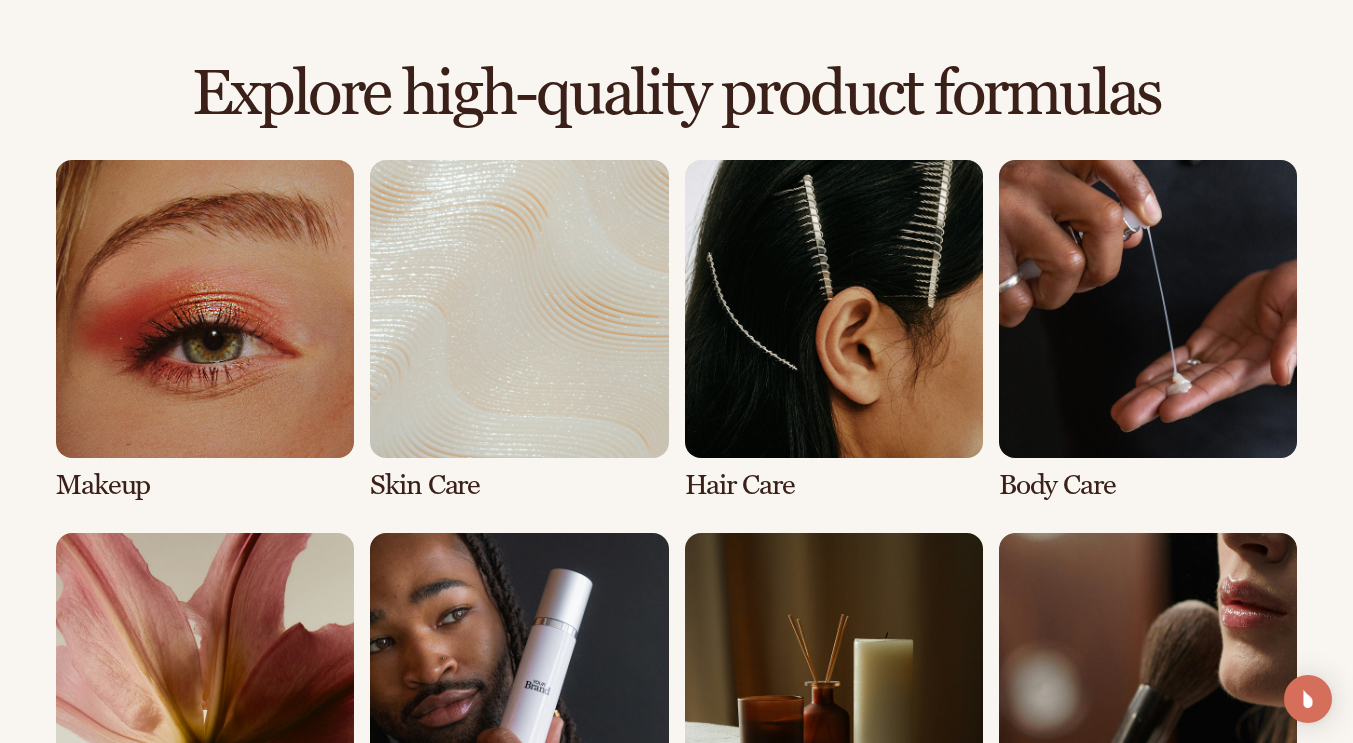 click at bounding box center (834, 330) 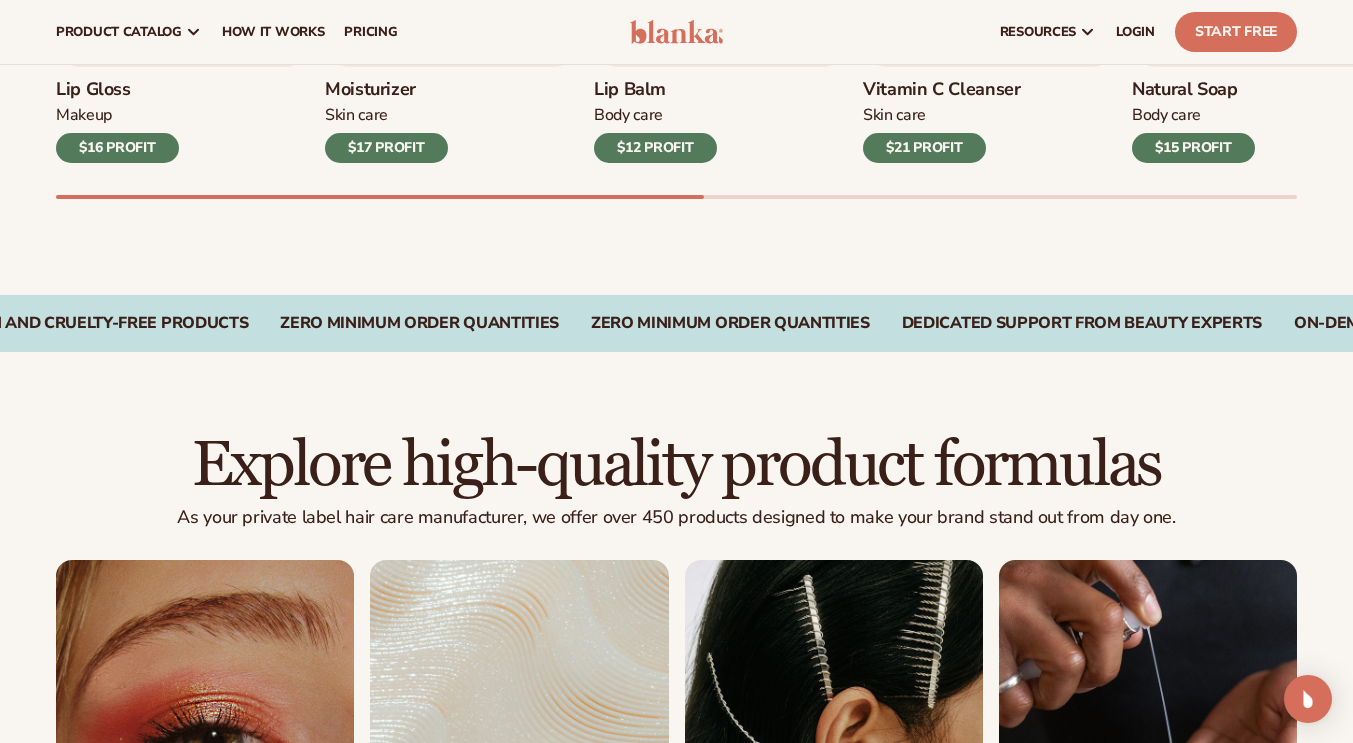 scroll, scrollTop: 0, scrollLeft: 0, axis: both 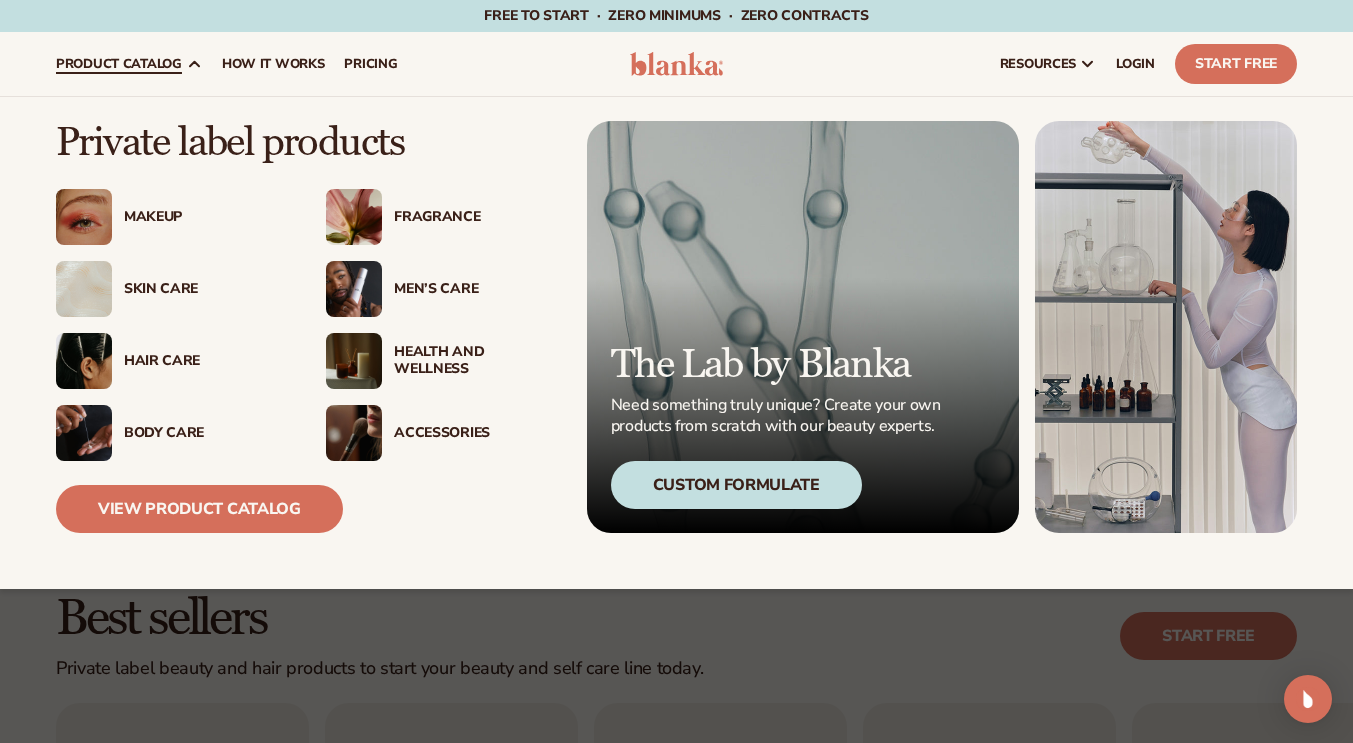 click on "Makeup" at bounding box center [205, 217] 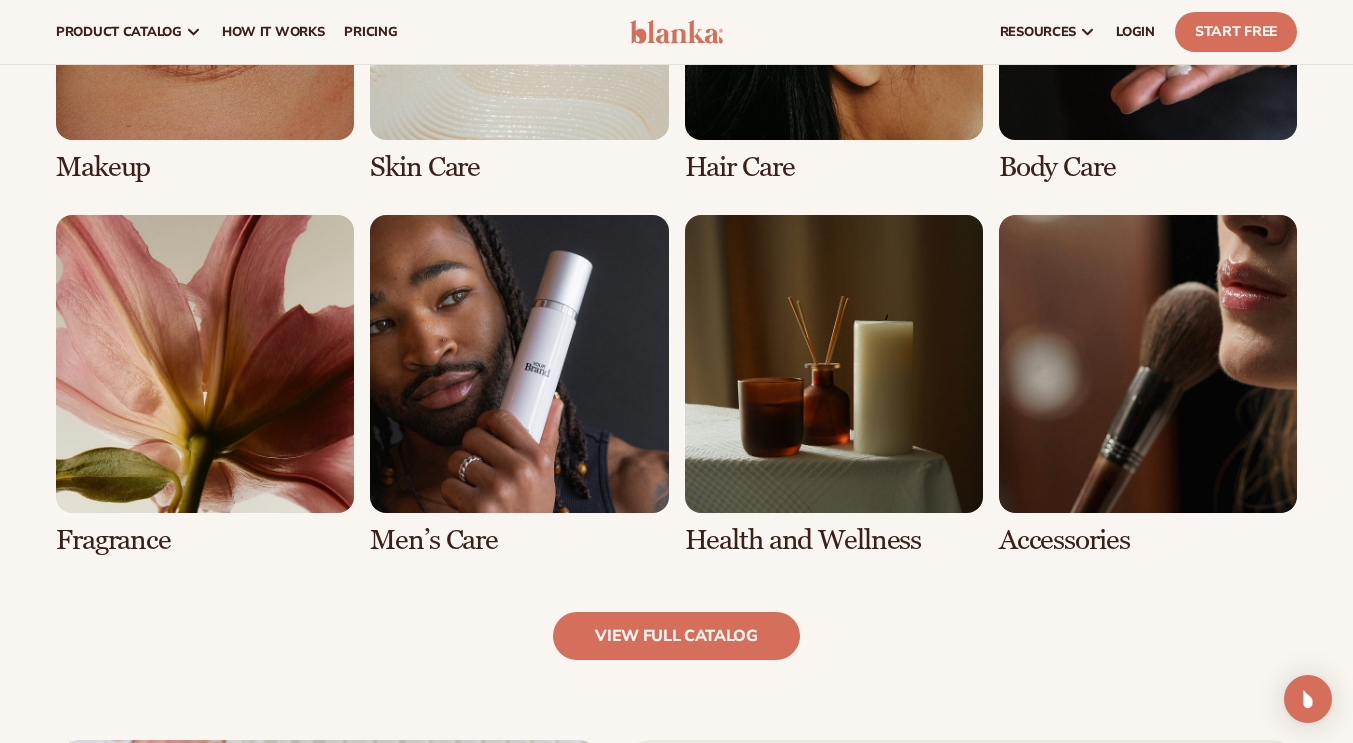 scroll, scrollTop: 1648, scrollLeft: 0, axis: vertical 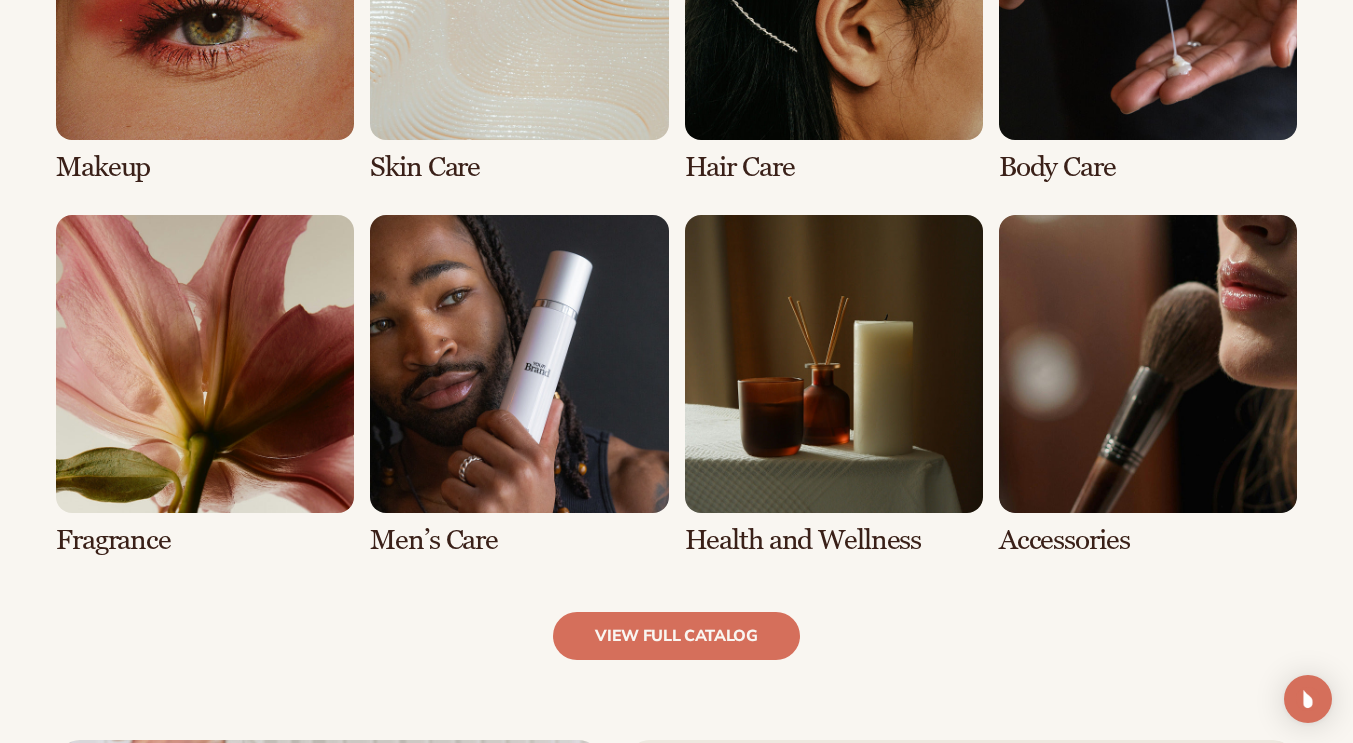 click at bounding box center [834, 385] 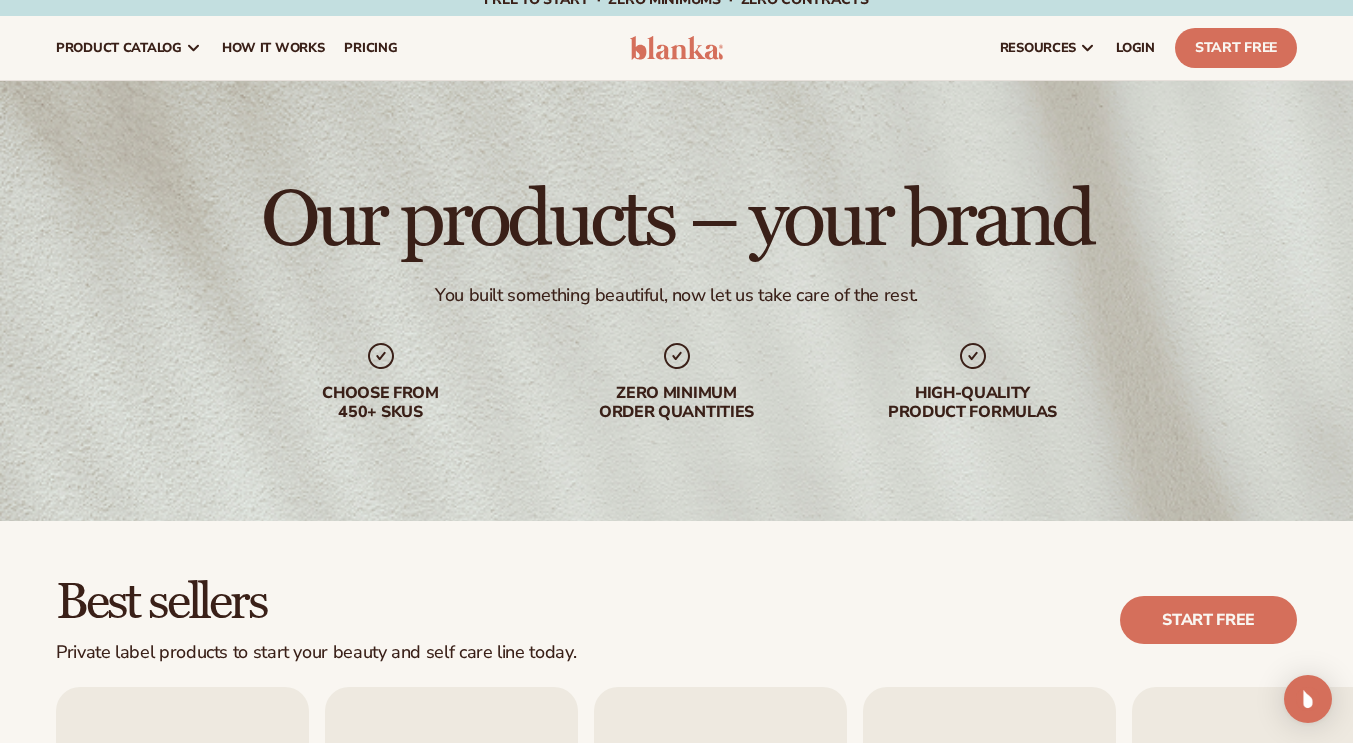 scroll, scrollTop: 0, scrollLeft: 0, axis: both 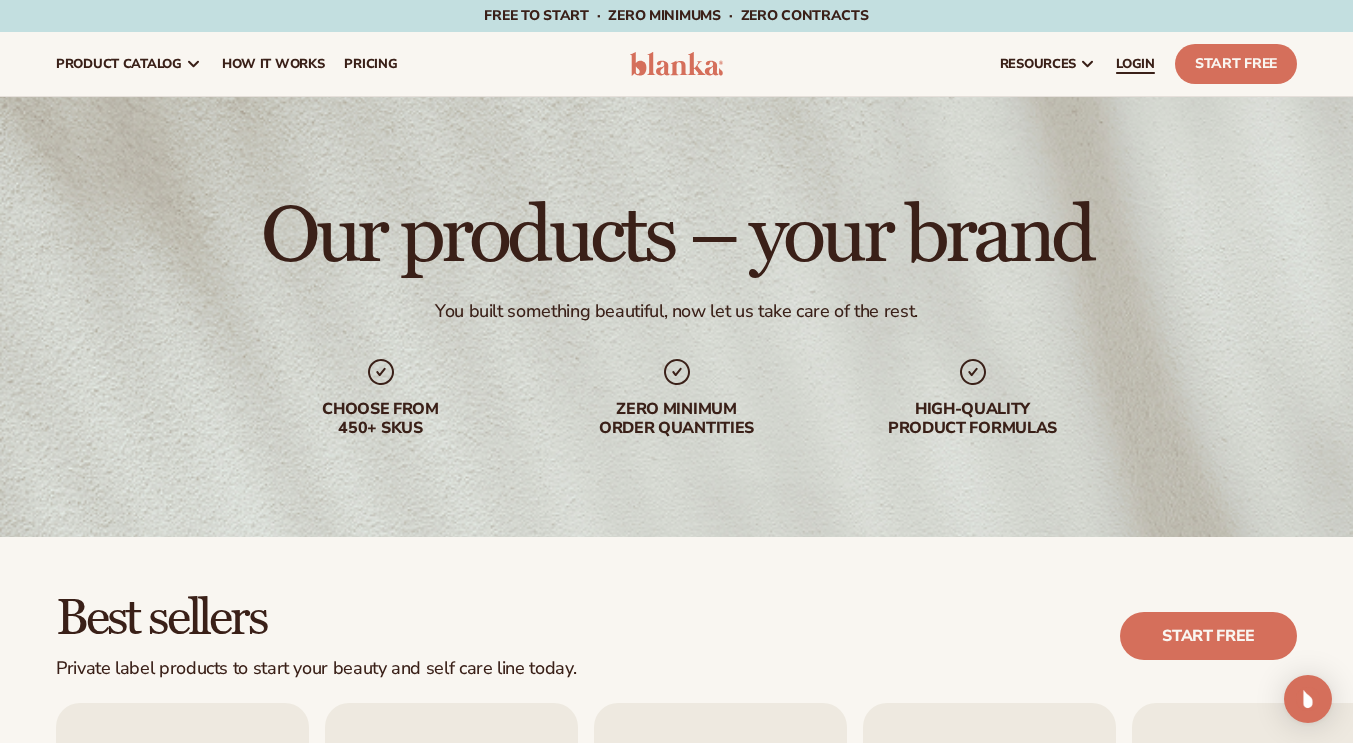 click on "LOGIN" at bounding box center [1135, 64] 